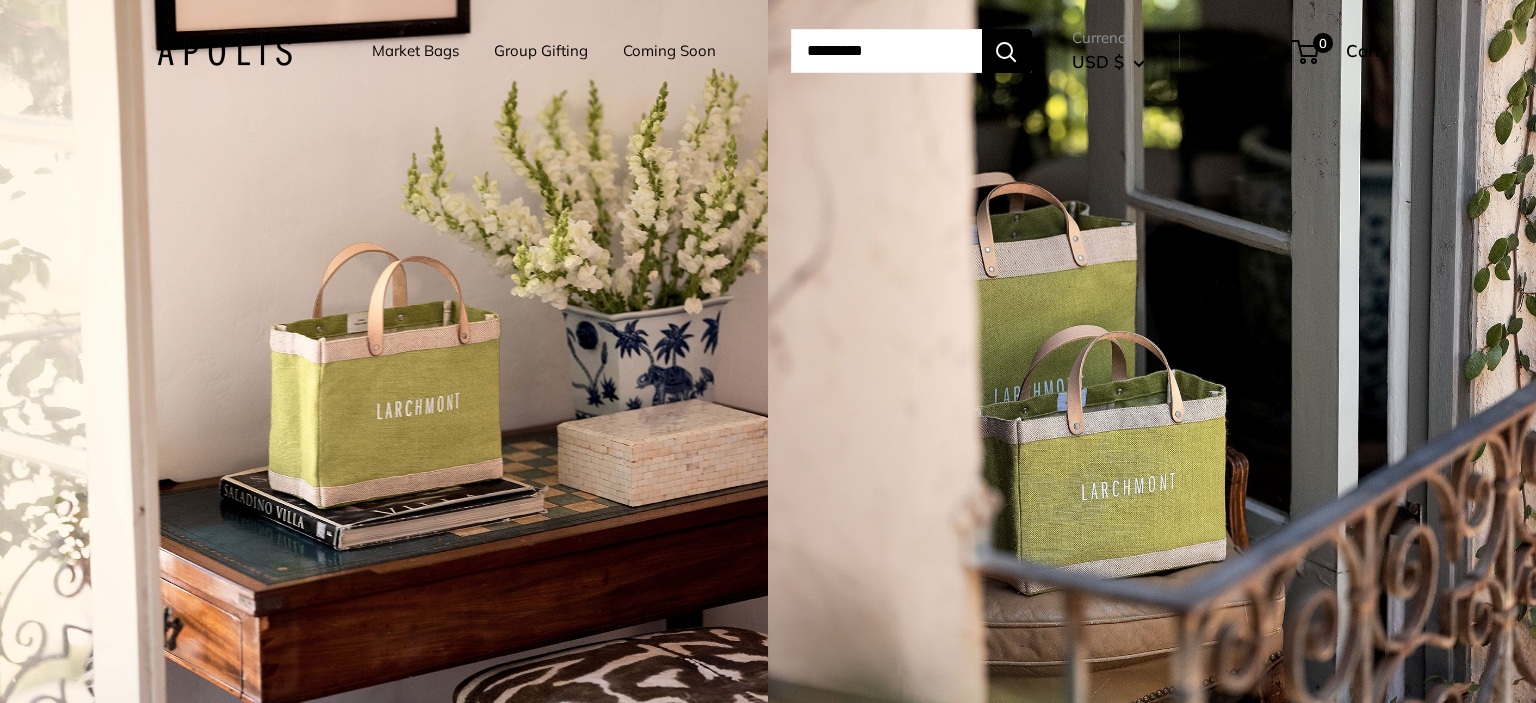 scroll, scrollTop: 0, scrollLeft: 0, axis: both 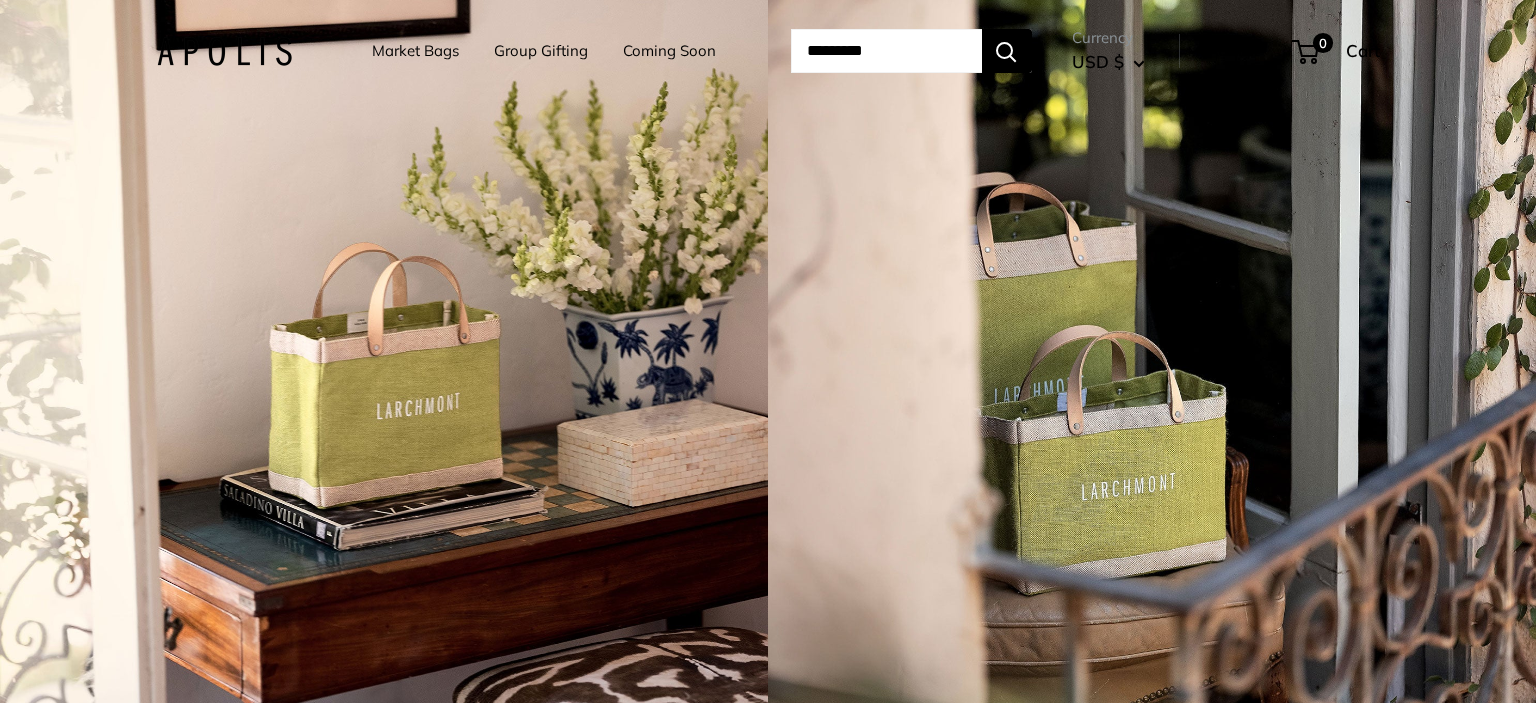 click on "Market Bags" at bounding box center (415, 51) 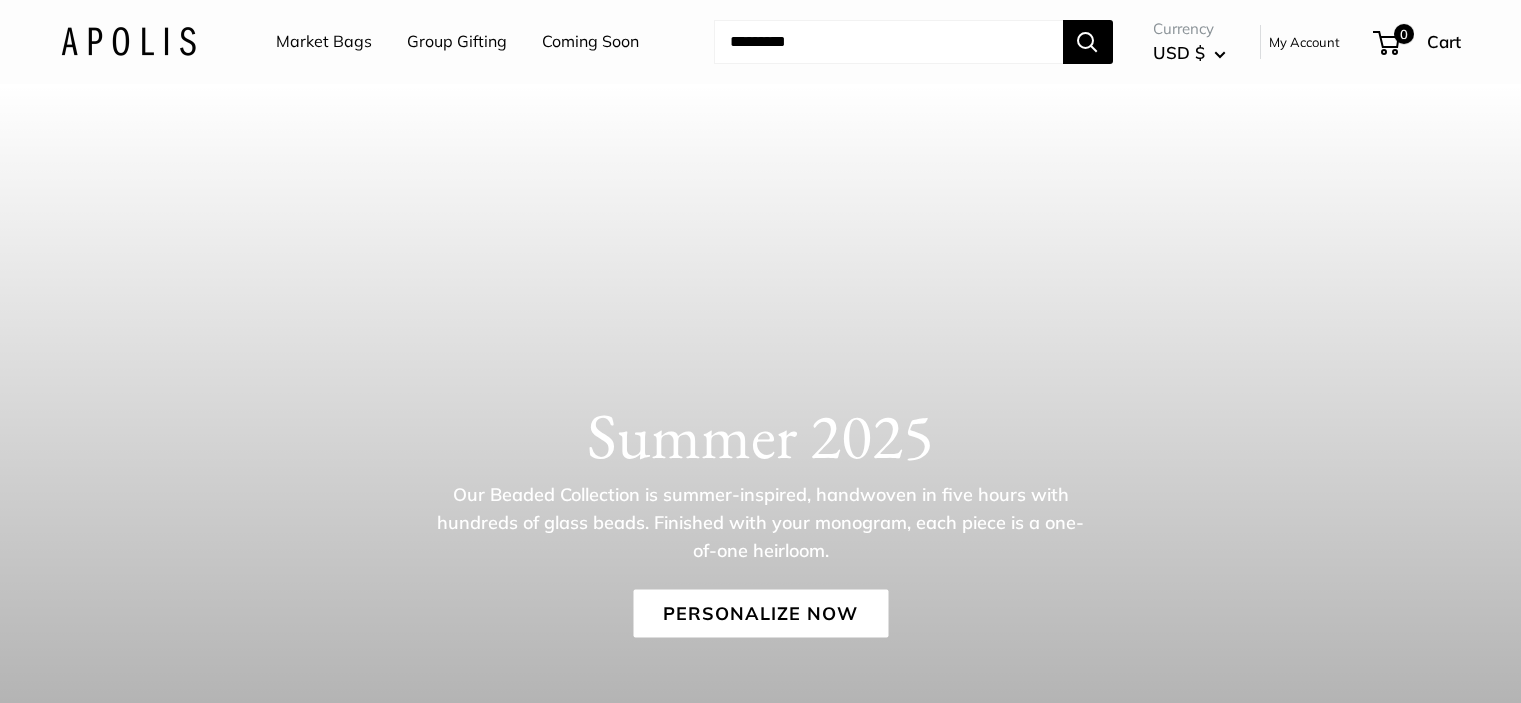 scroll, scrollTop: 0, scrollLeft: 0, axis: both 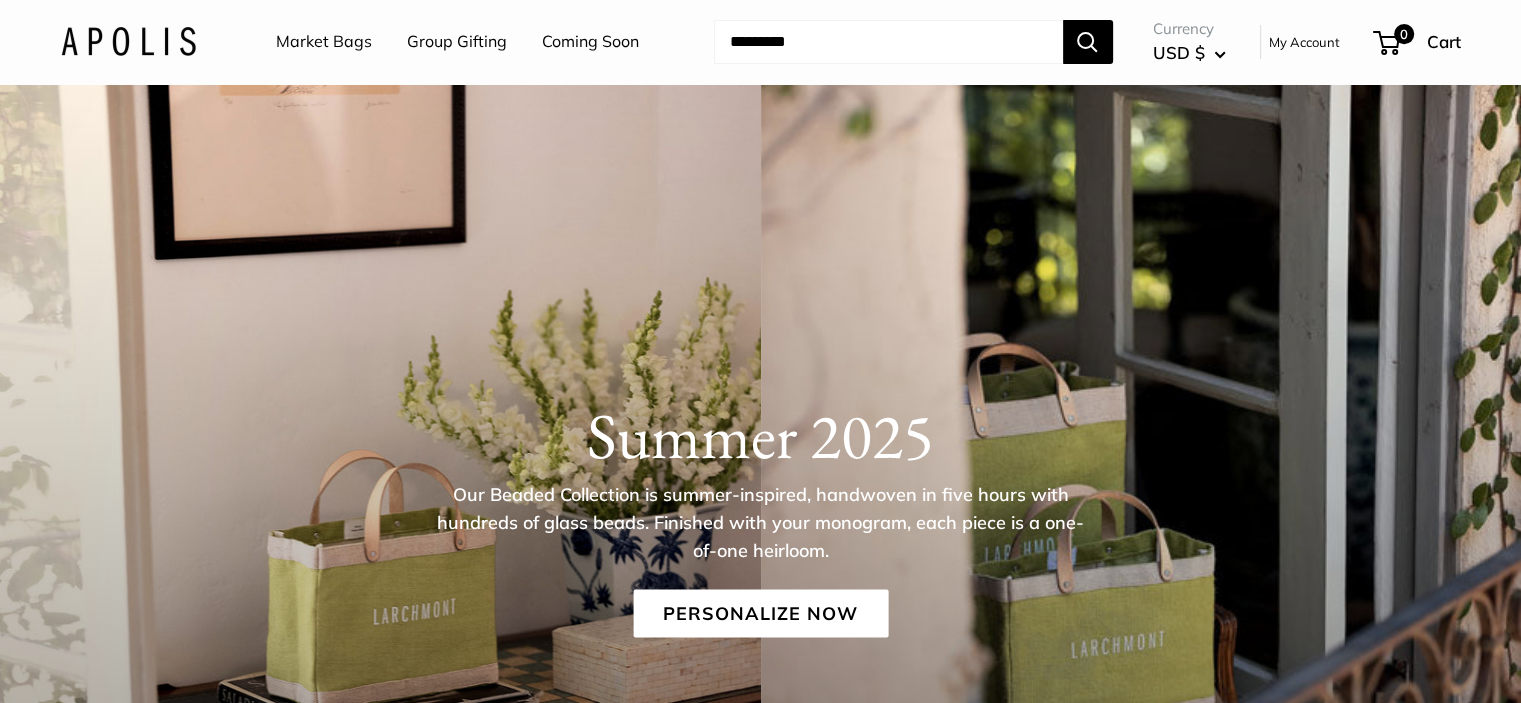 click on "Market Bags" at bounding box center [324, 42] 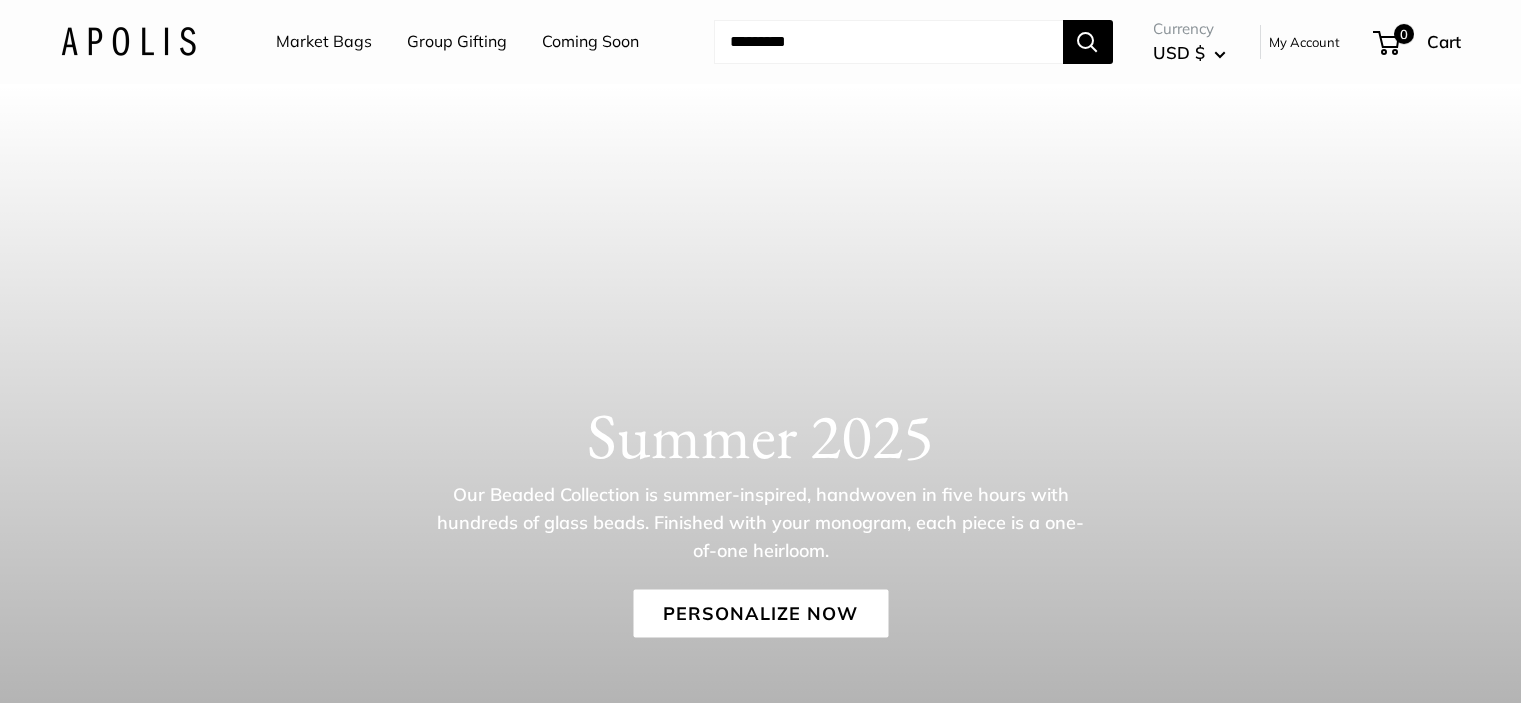 scroll, scrollTop: 0, scrollLeft: 0, axis: both 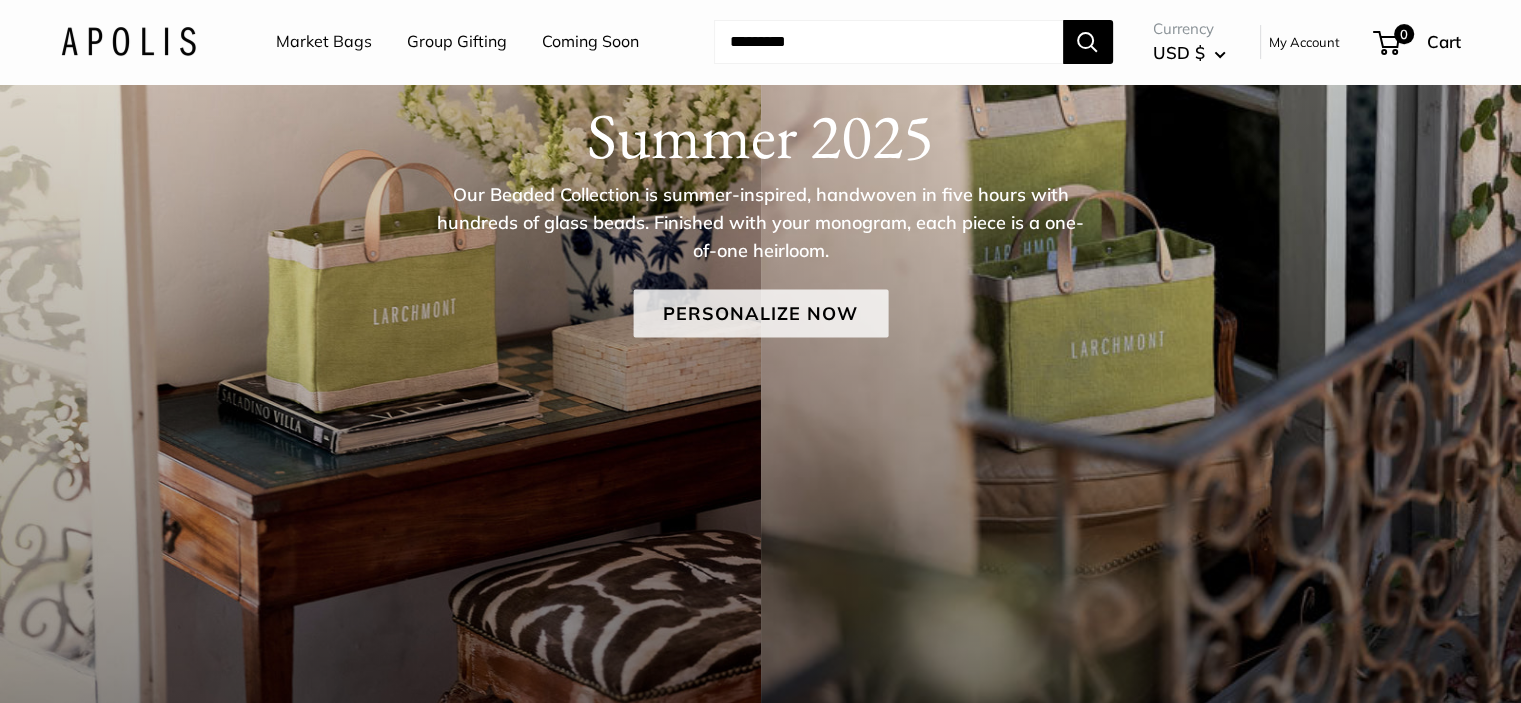 click on "Personalize Now" at bounding box center [760, 314] 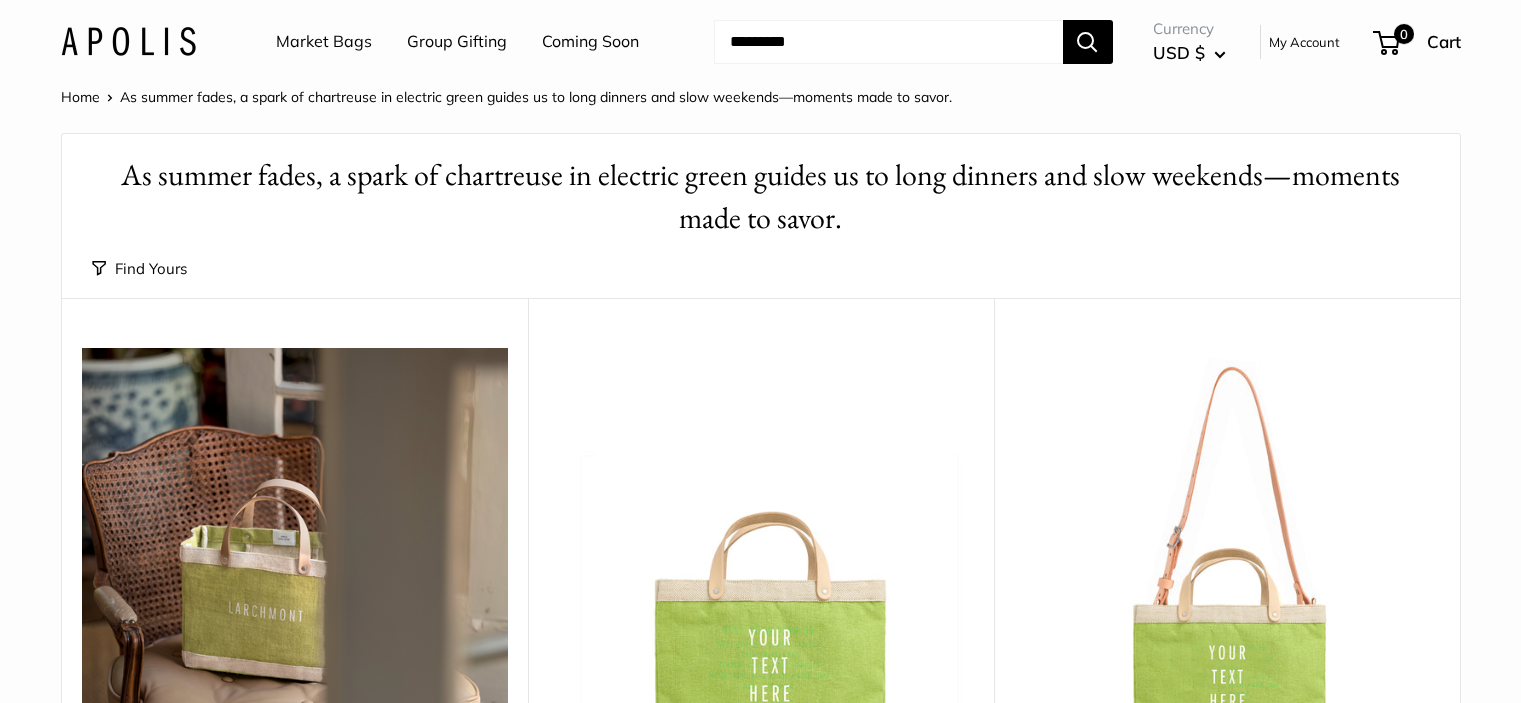 scroll, scrollTop: 0, scrollLeft: 0, axis: both 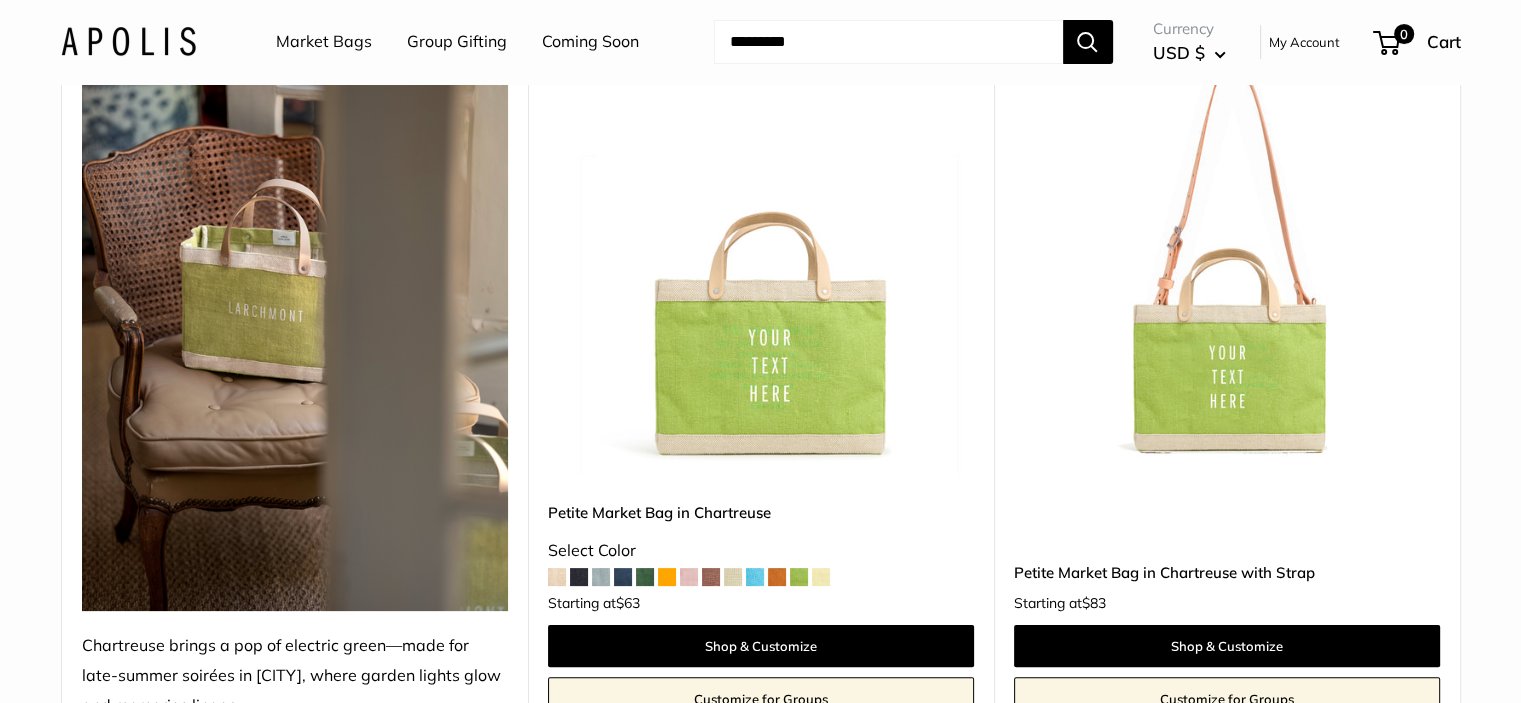 click on "Petite Market Bag in Chartreuse
Select Color
$63" at bounding box center [761, 607] 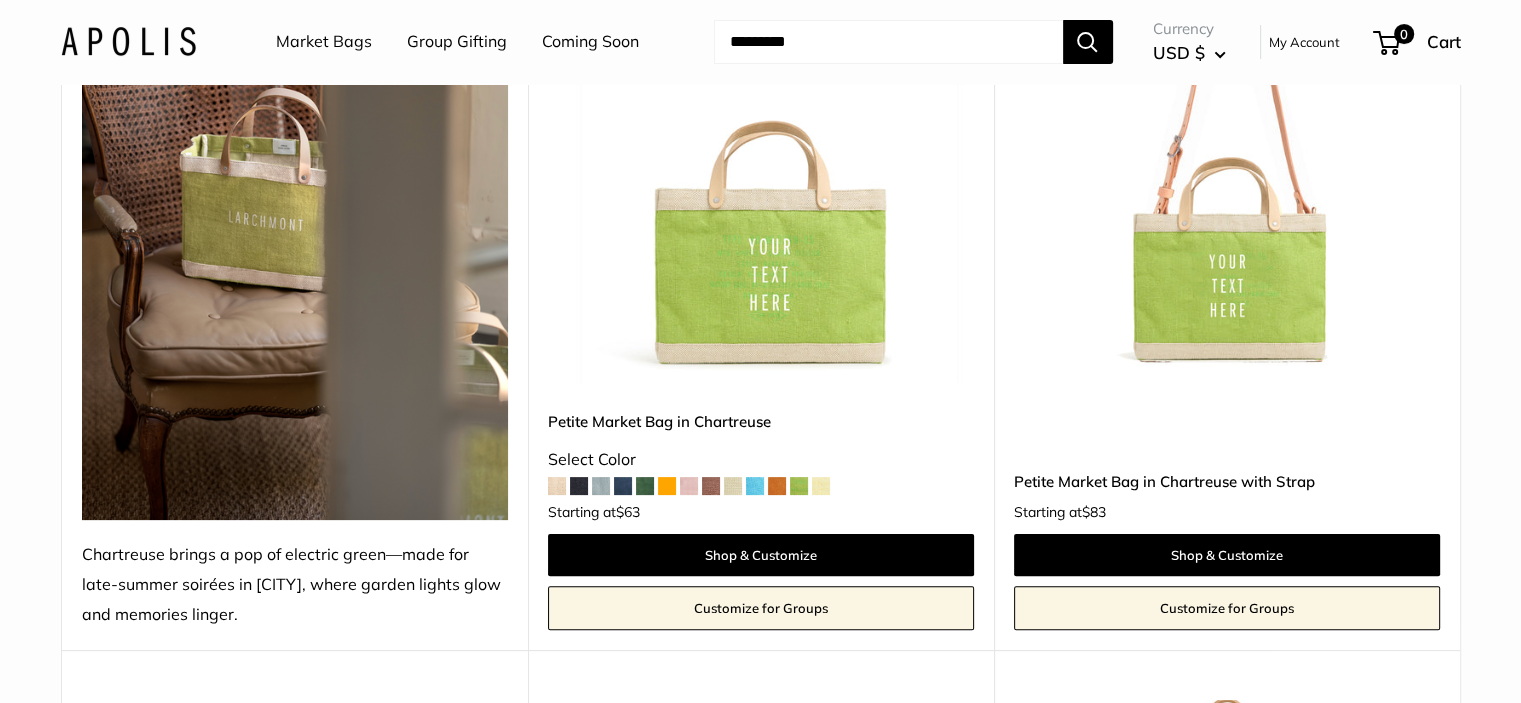 scroll, scrollTop: 600, scrollLeft: 0, axis: vertical 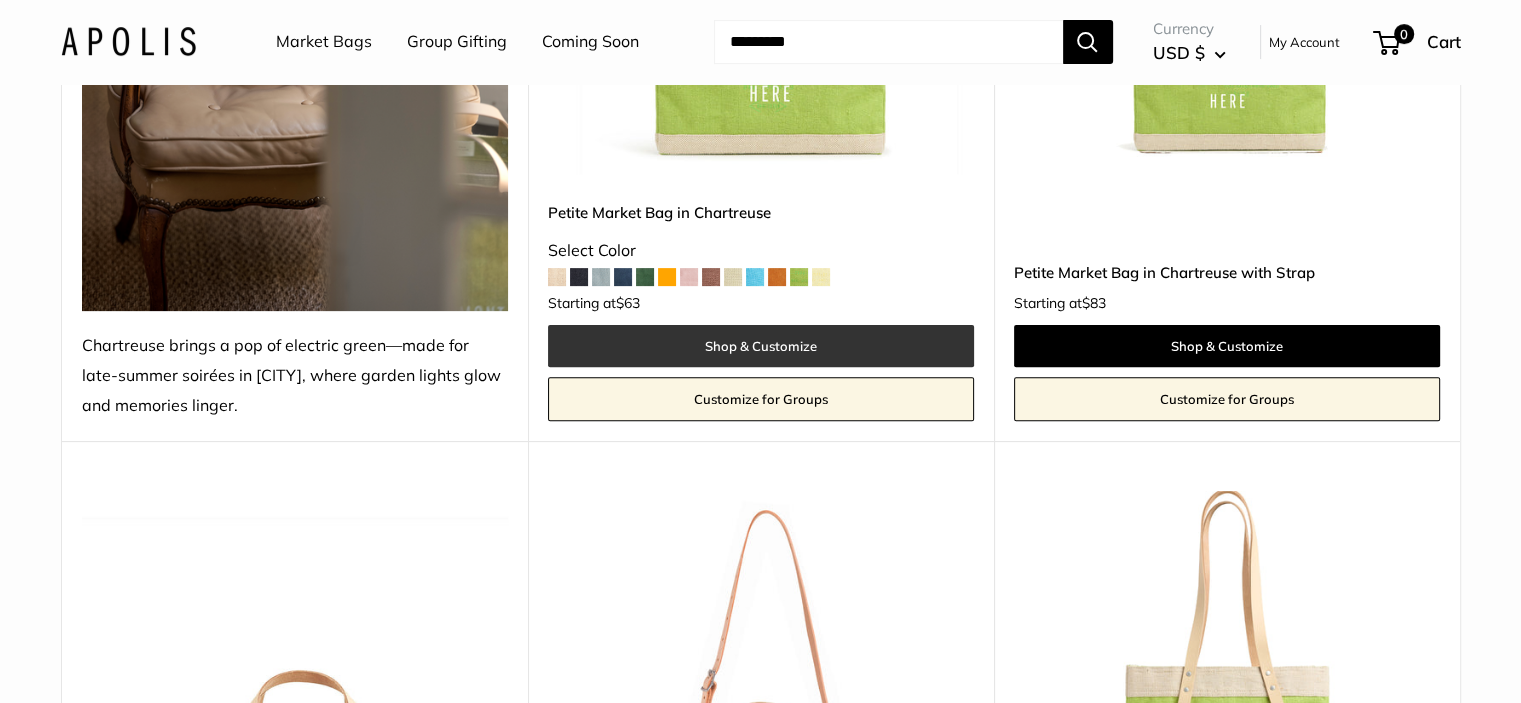 click on "Shop & Customize" at bounding box center (761, 346) 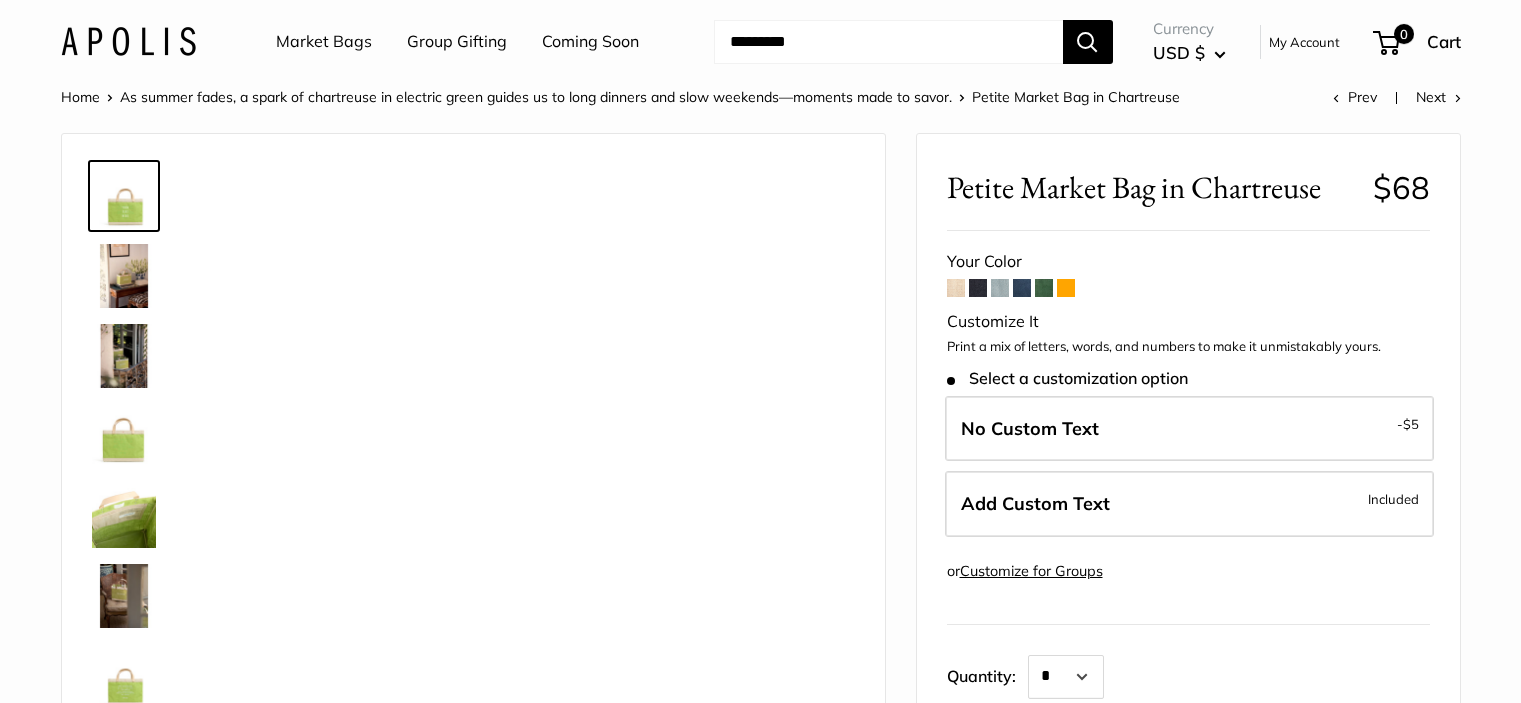 scroll, scrollTop: 0, scrollLeft: 0, axis: both 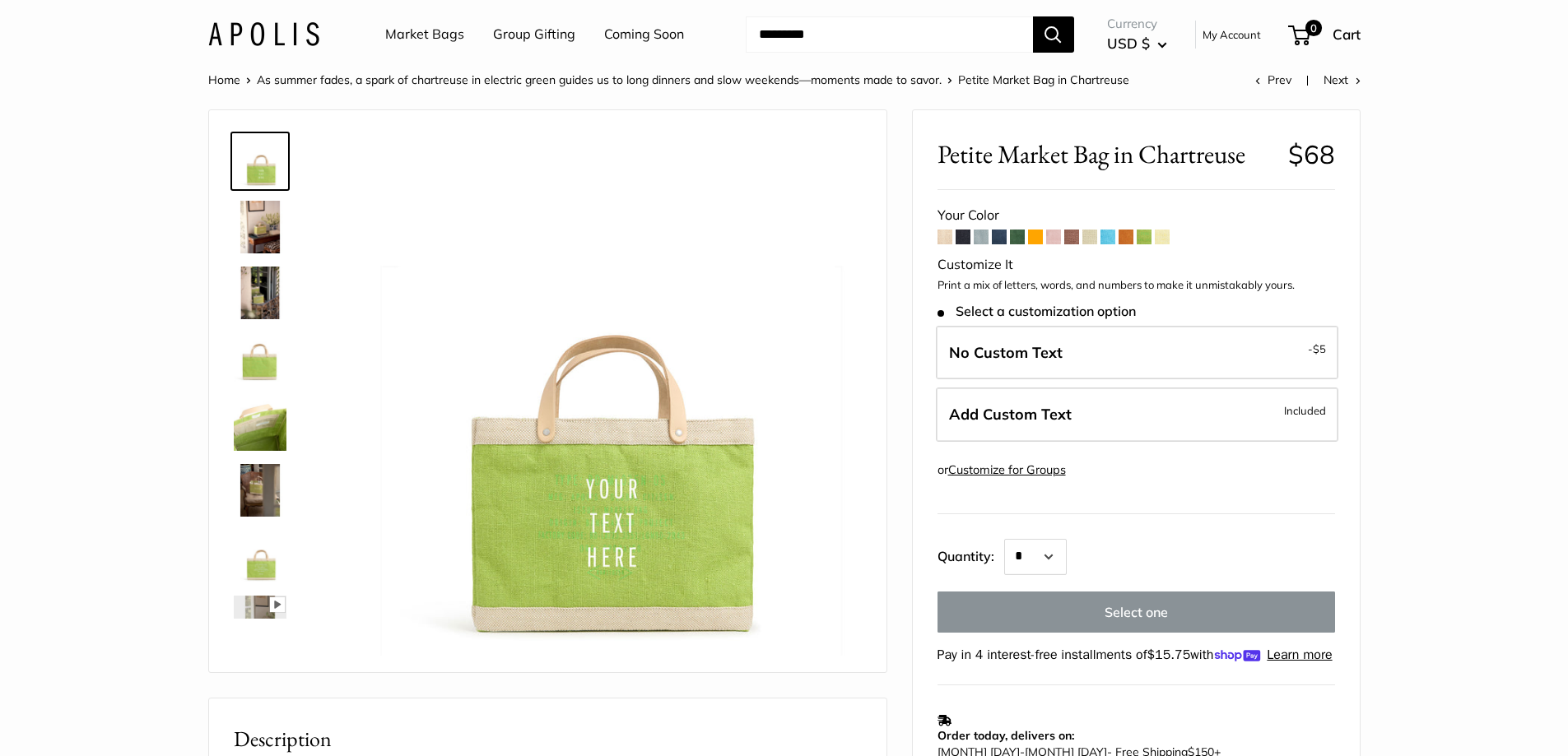 click at bounding box center [963, 237] 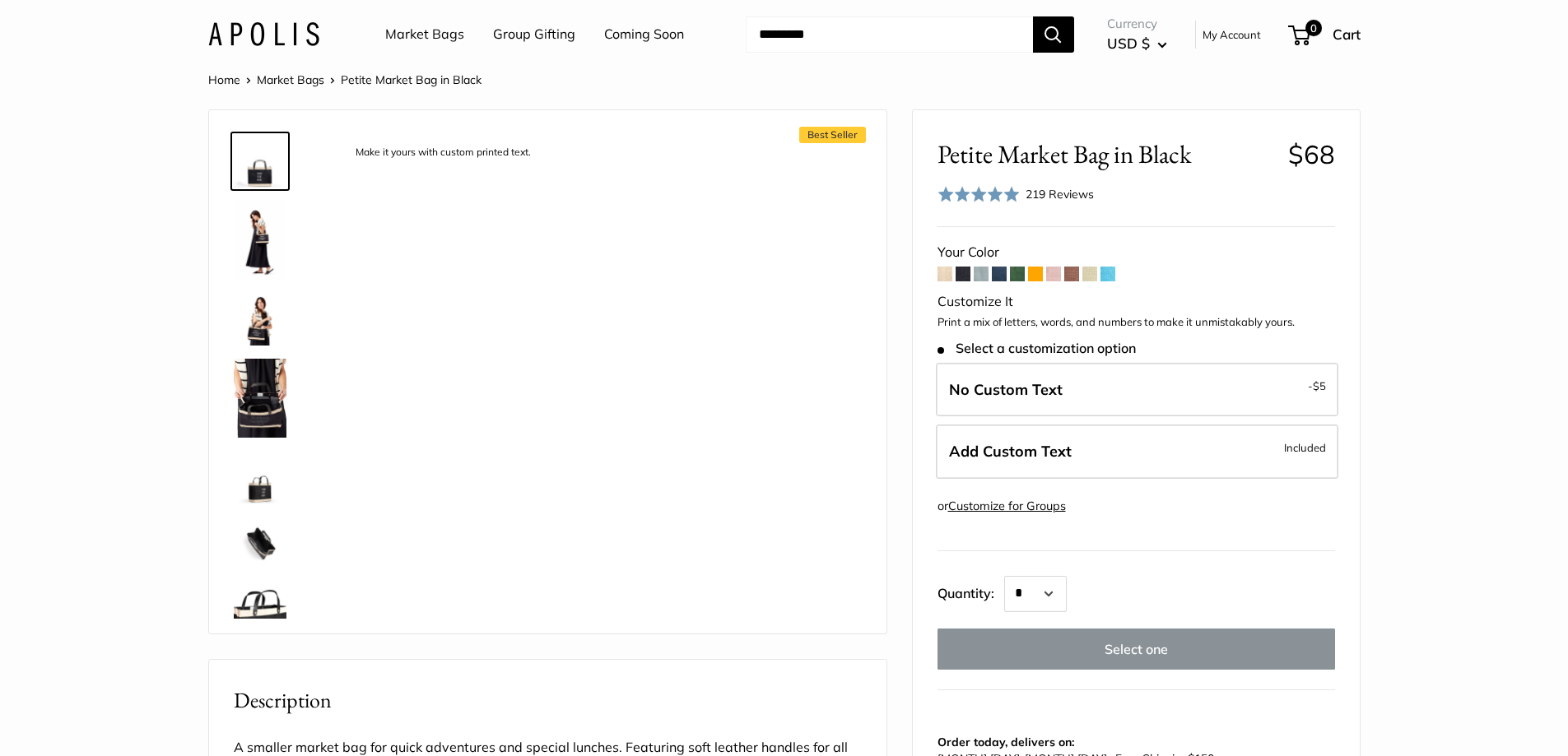 scroll, scrollTop: 0, scrollLeft: 0, axis: both 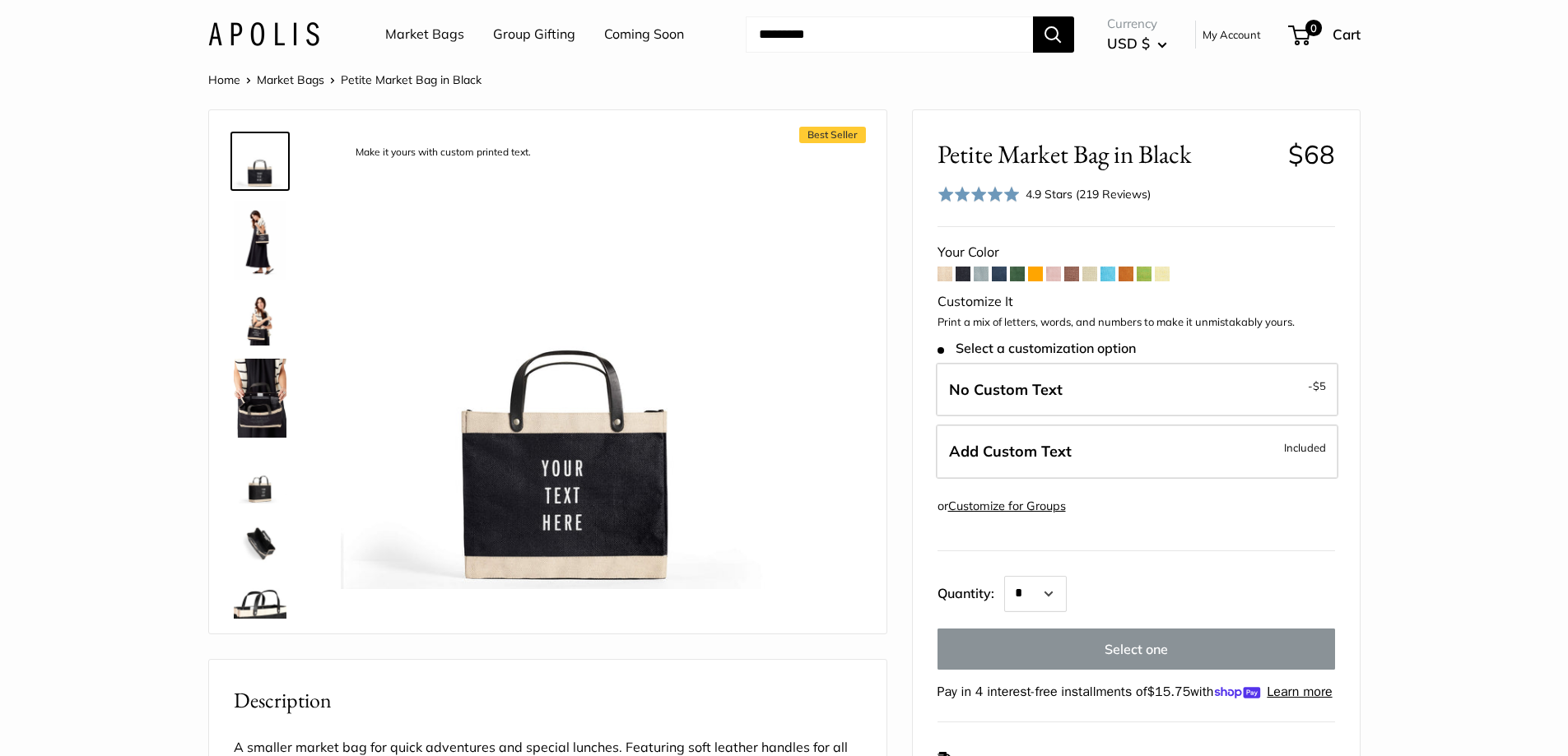click at bounding box center [999, 274] 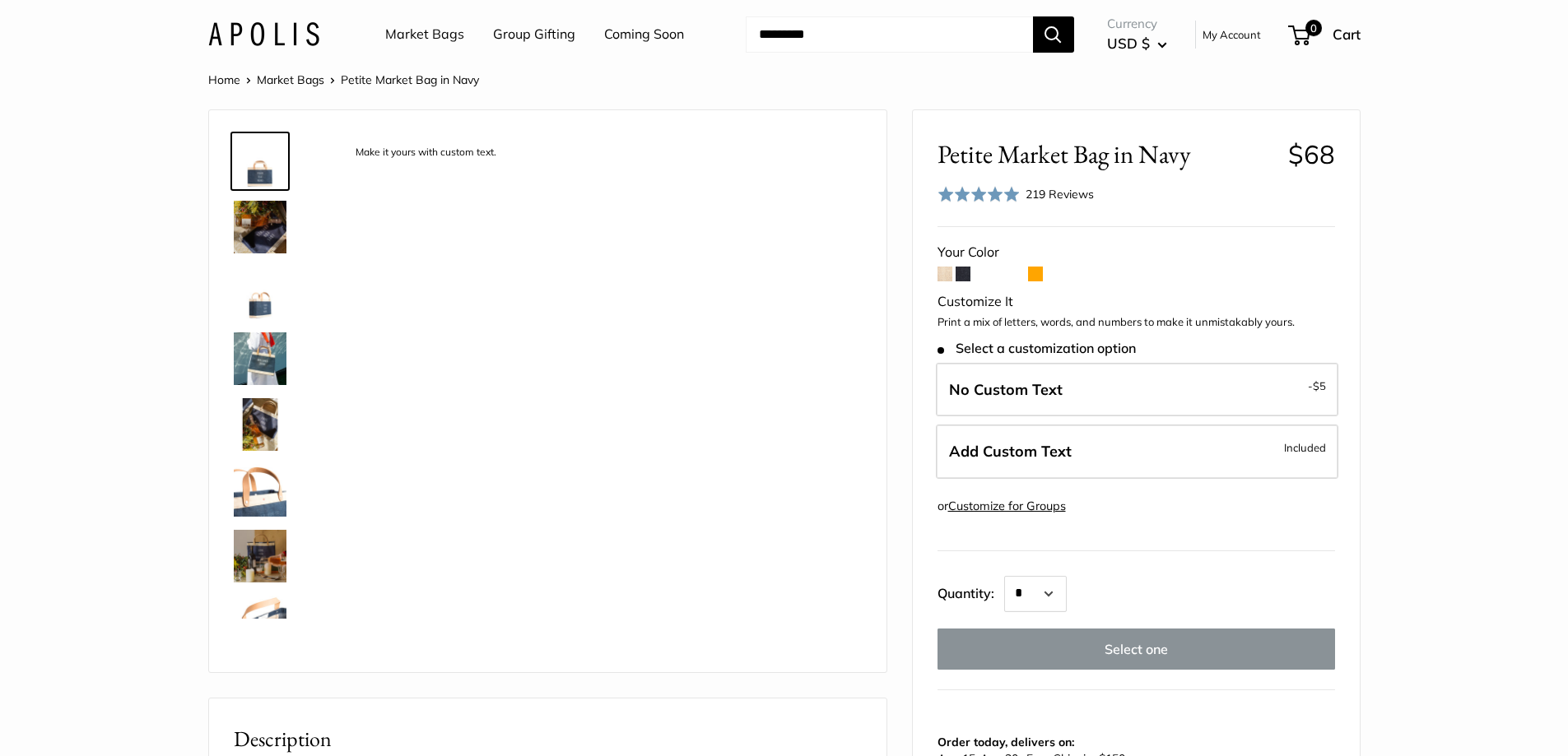 scroll, scrollTop: 0, scrollLeft: 0, axis: both 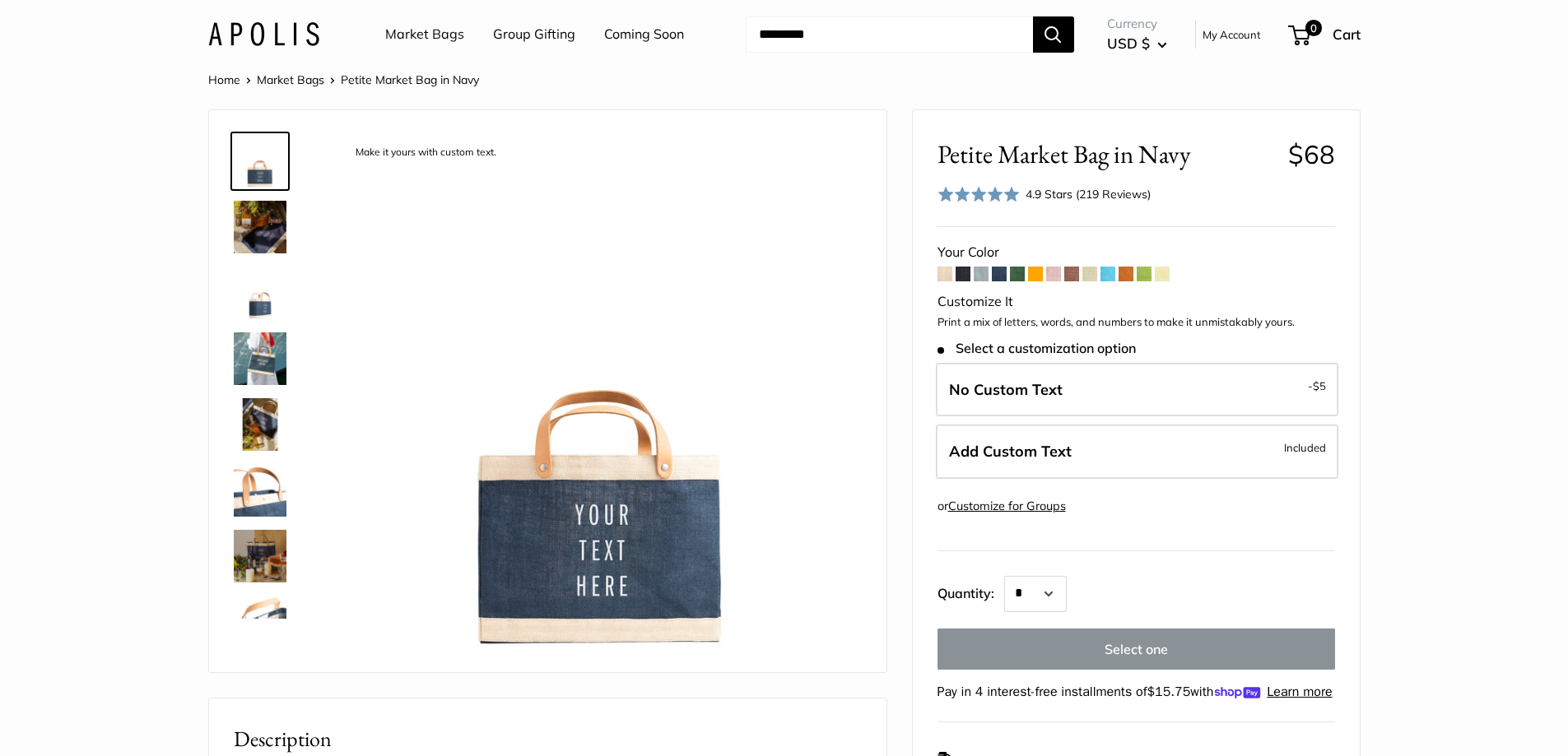 click at bounding box center (963, 274) 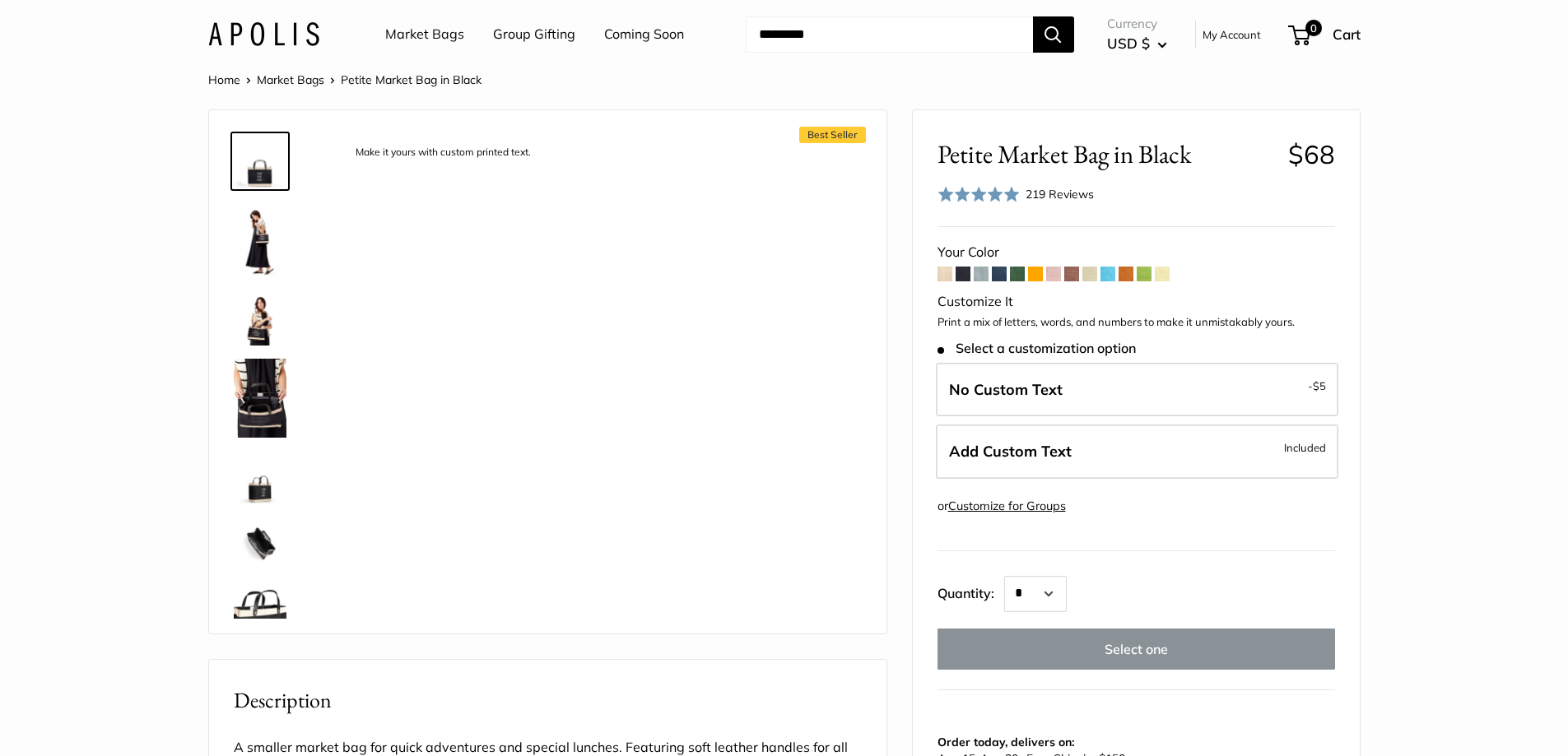 scroll, scrollTop: 0, scrollLeft: 0, axis: both 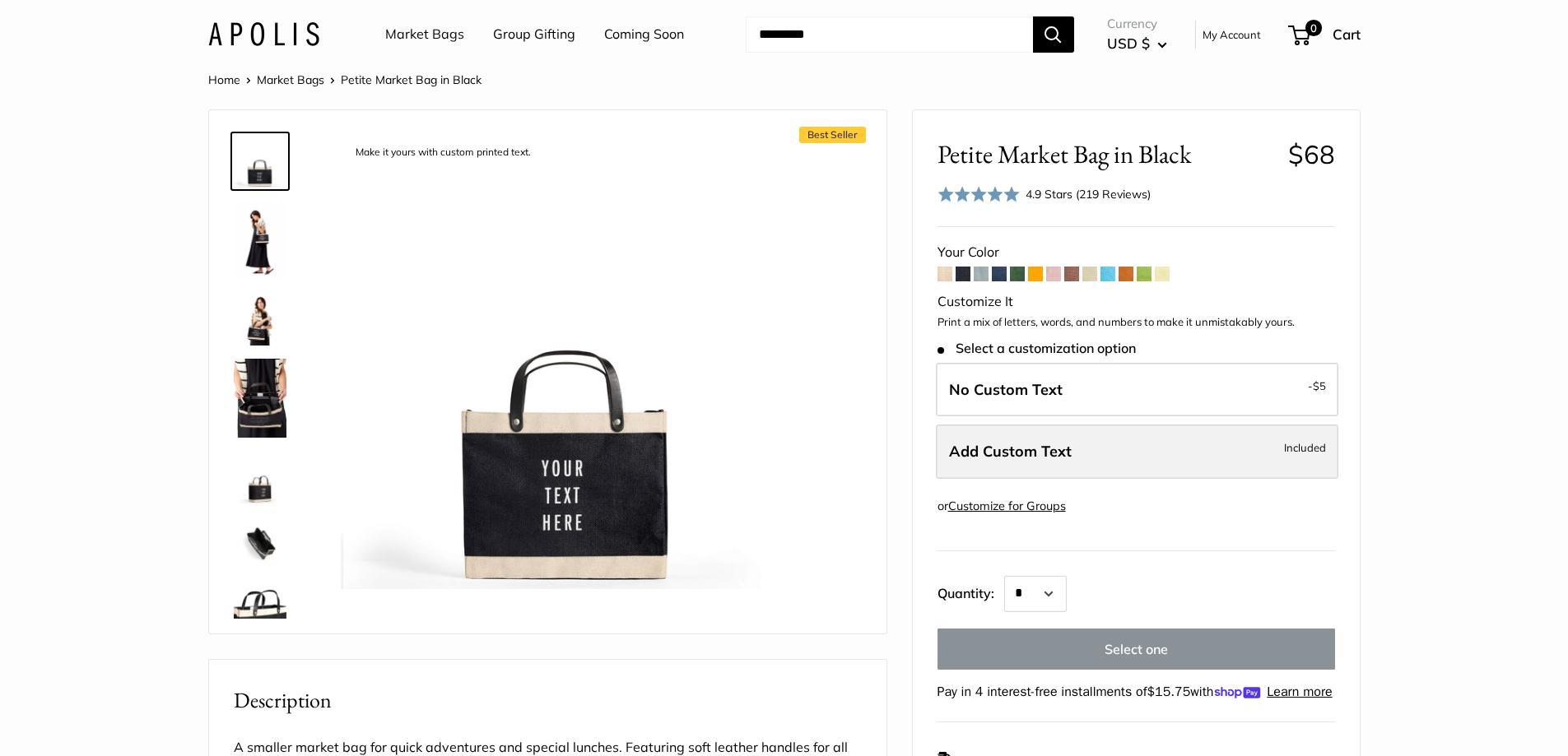 click on "Add Custom Text" at bounding box center (1010, 451) 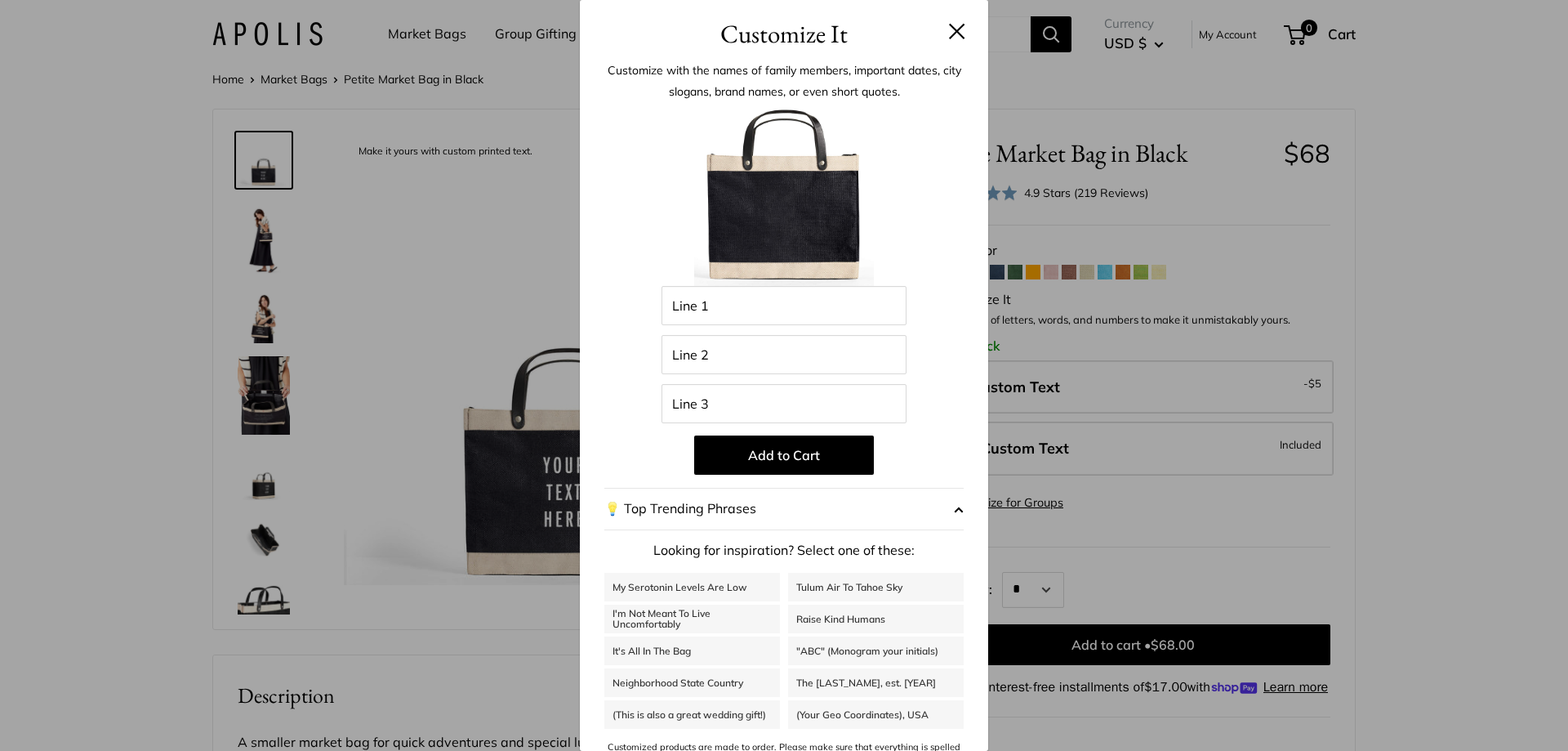 click at bounding box center [957, 31] 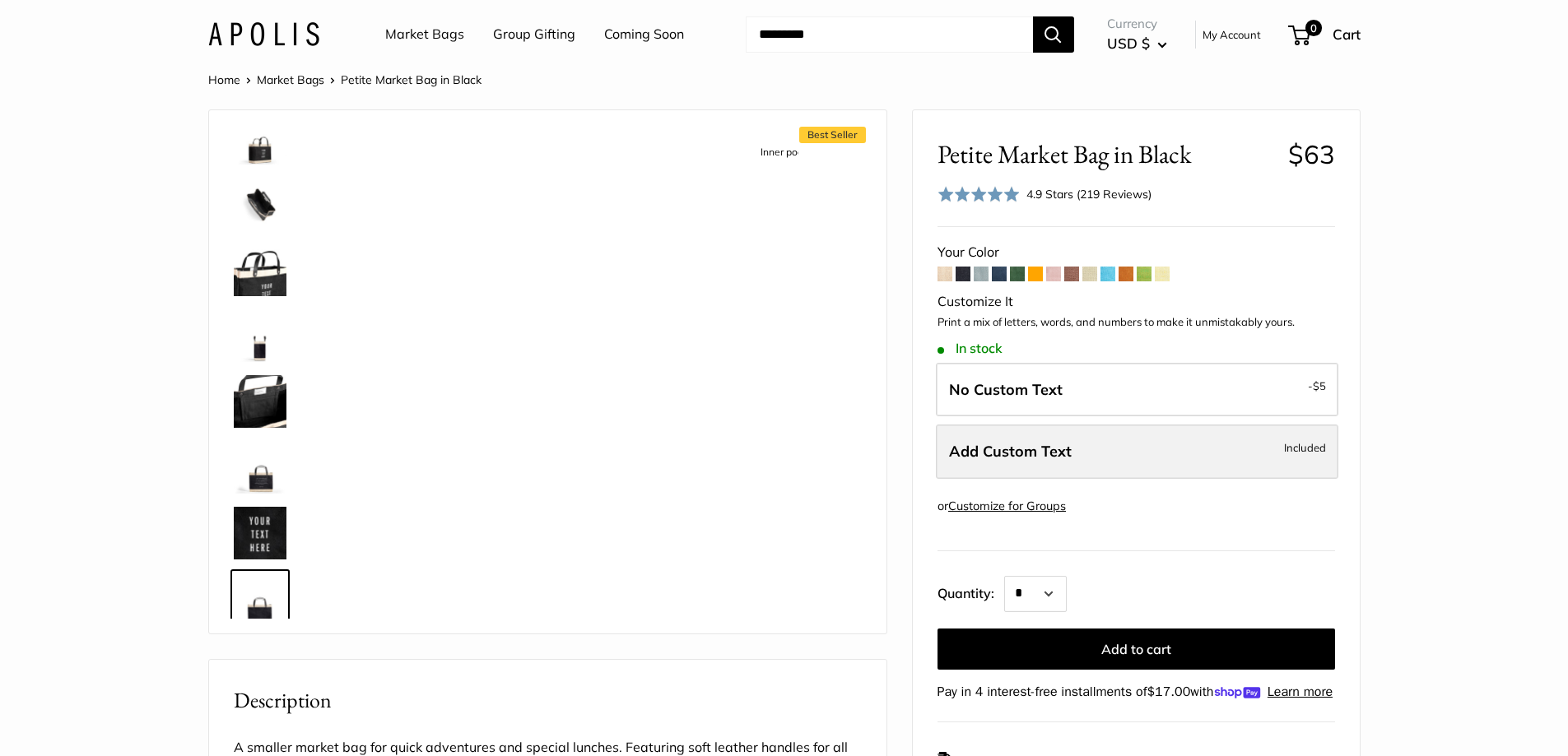 scroll, scrollTop: 355, scrollLeft: 0, axis: vertical 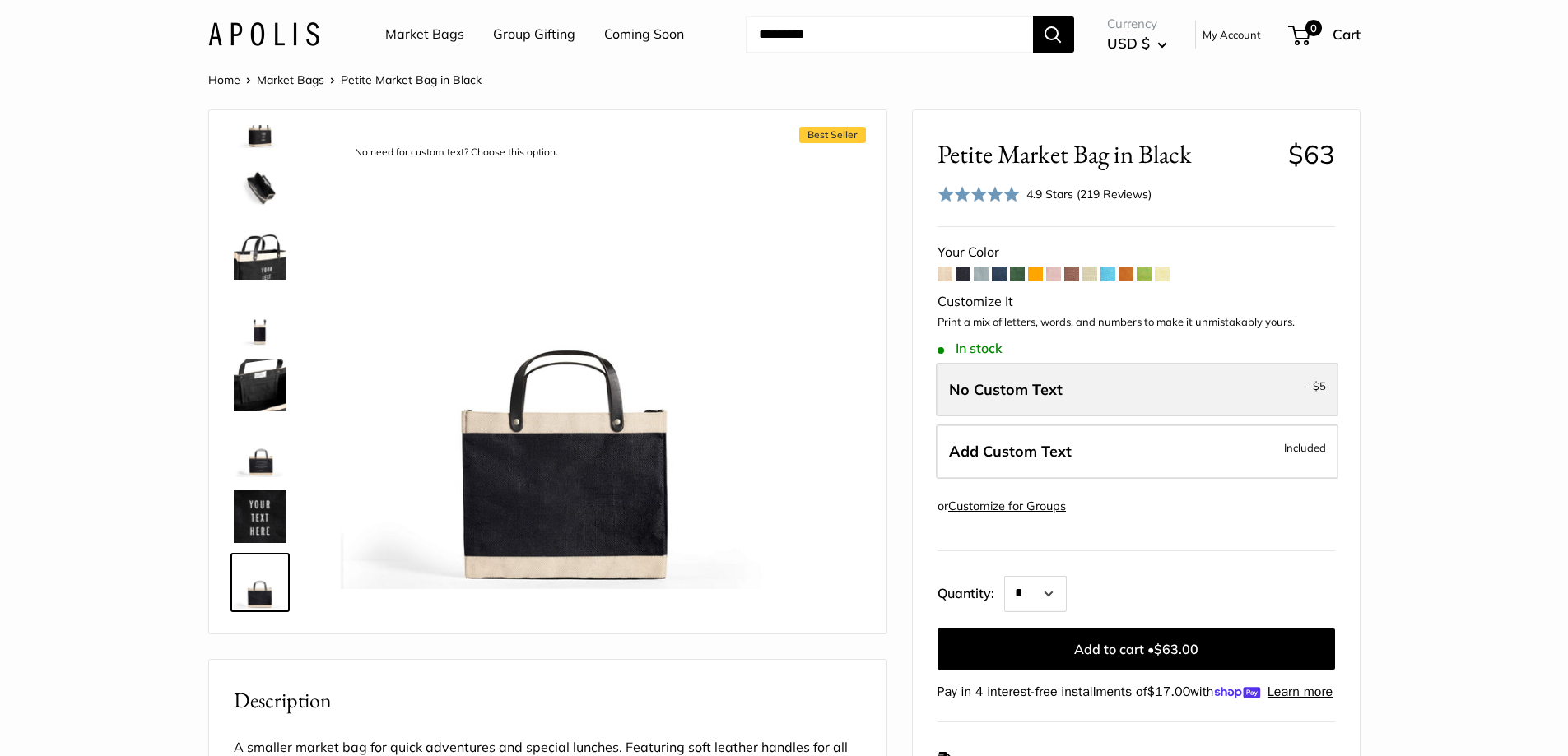 click on "No Custom Text
- $5" at bounding box center (1137, 390) 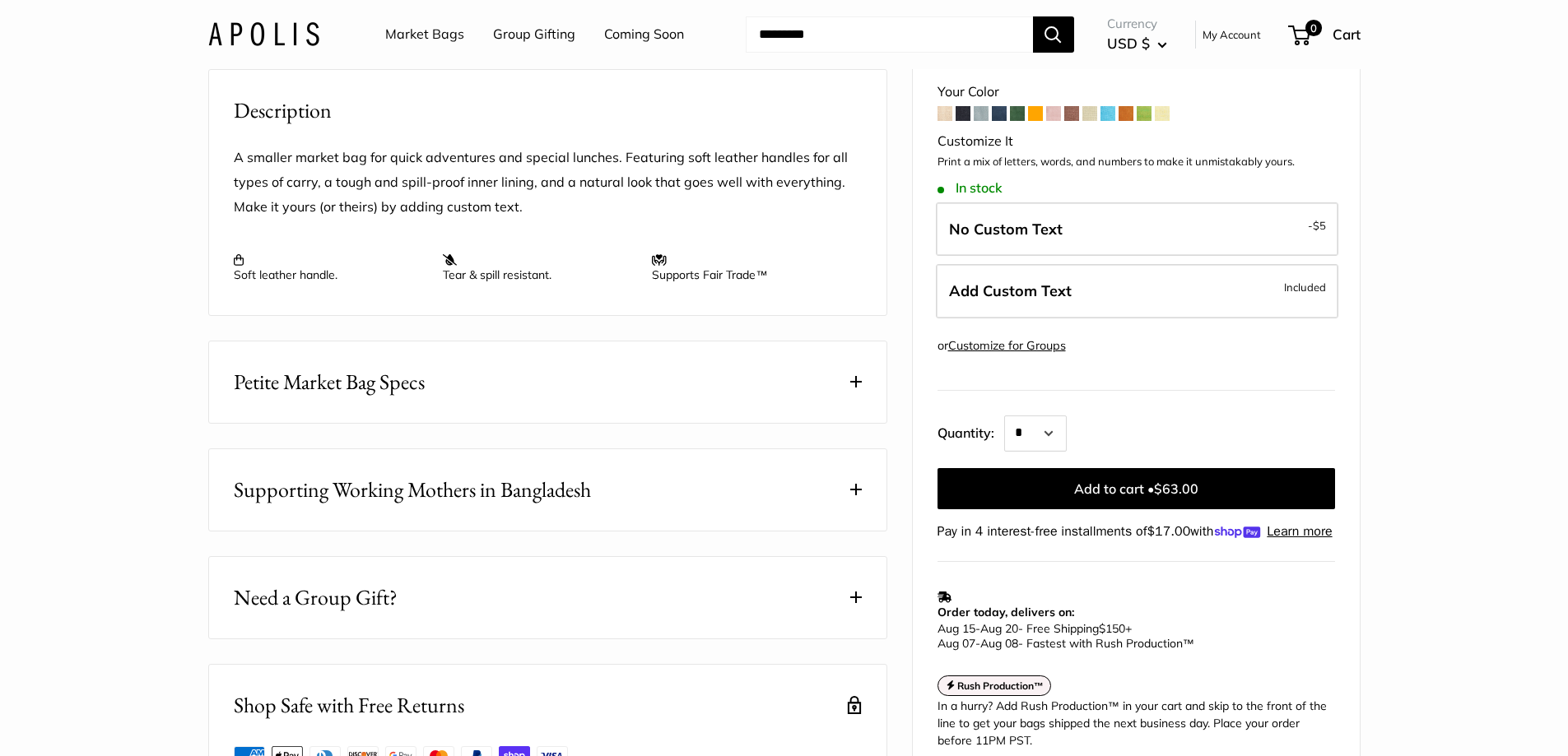 scroll, scrollTop: 576, scrollLeft: 0, axis: vertical 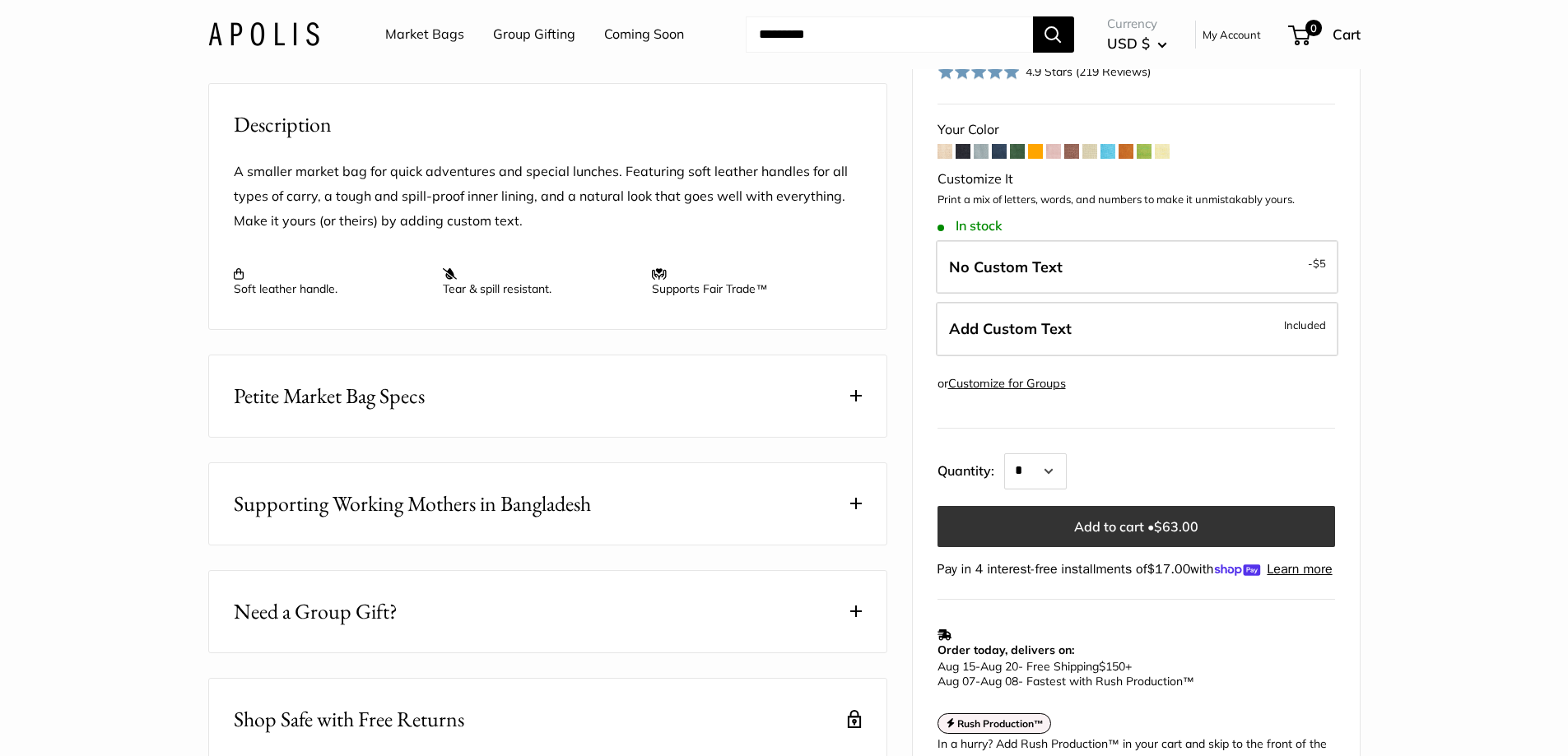 click on "Add to cart •  $63.00" at bounding box center [1136, 526] 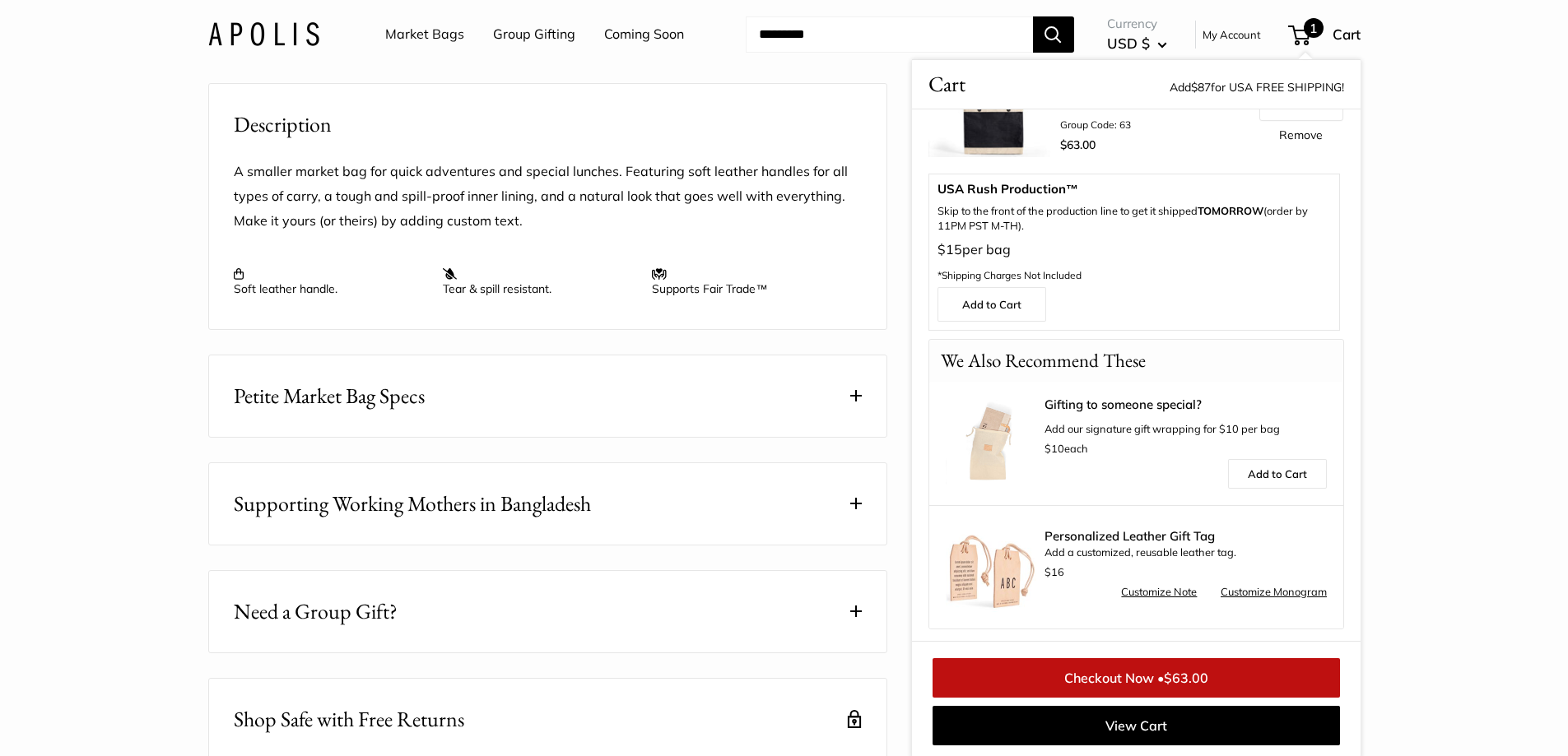 scroll, scrollTop: 105, scrollLeft: 0, axis: vertical 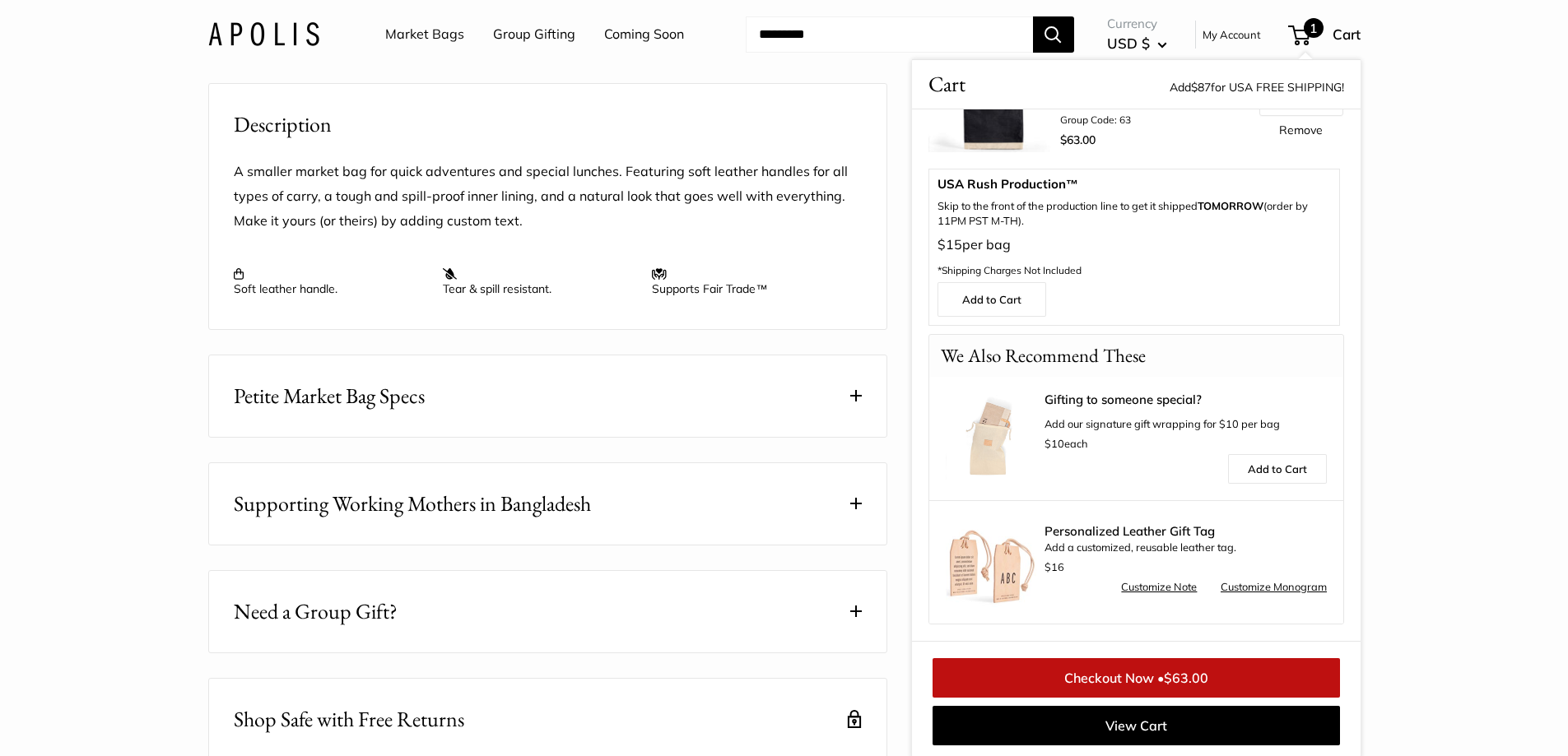 click on "Checkout Now •  $63.00" at bounding box center [1136, 678] 